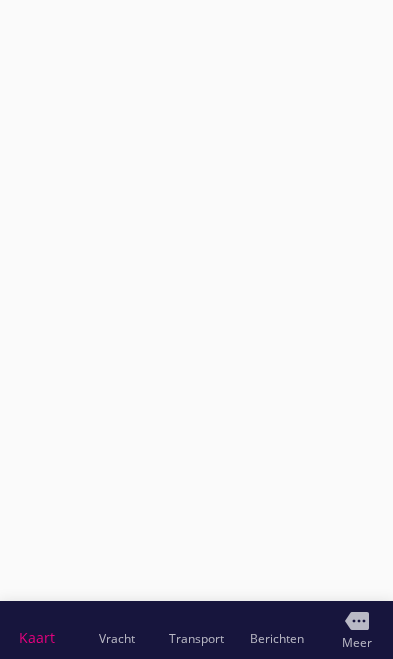 scroll, scrollTop: 0, scrollLeft: 0, axis: both 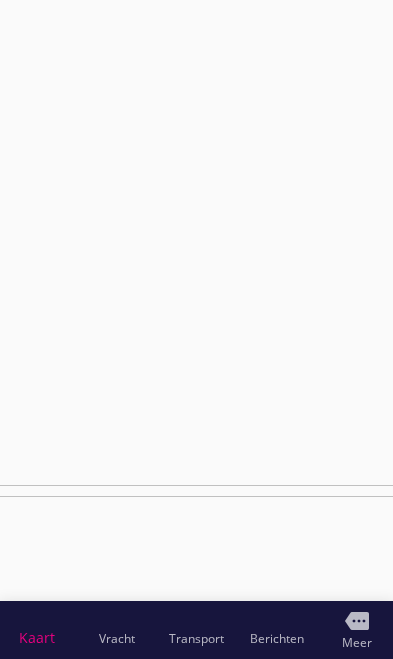 click on "Transport" at bounding box center [196, 639] 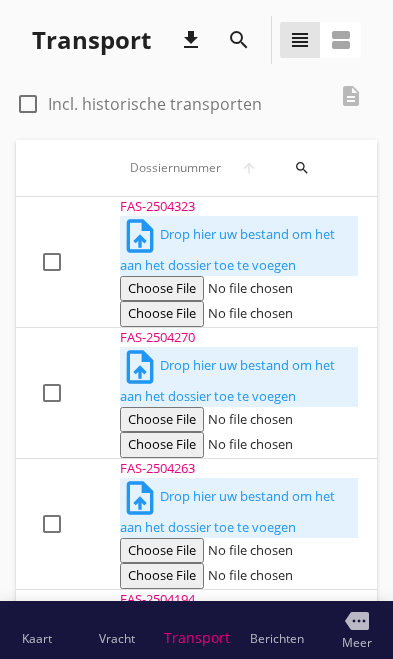 scroll, scrollTop: 0, scrollLeft: 0, axis: both 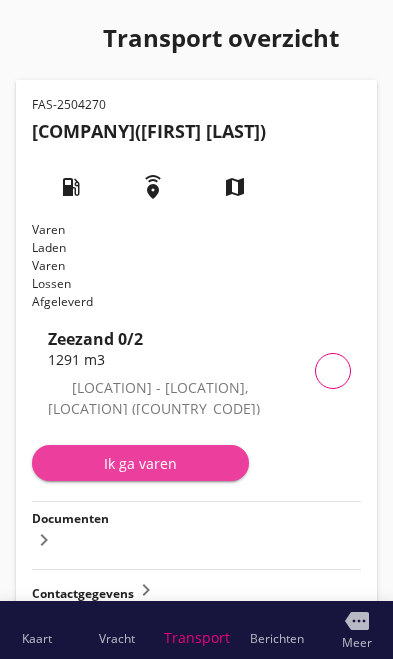 click on "Ik ga varen" at bounding box center [140, 463] 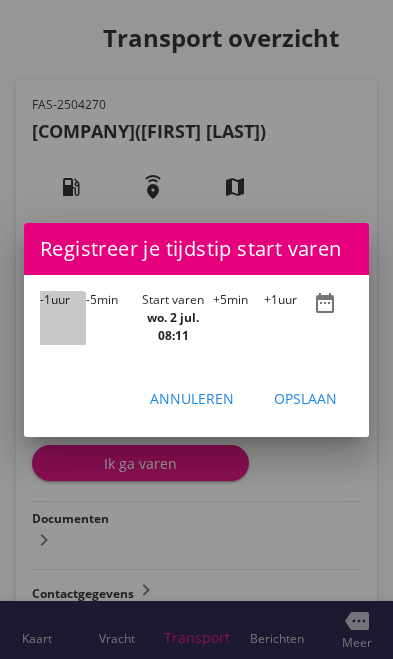 click on "-1" at bounding box center [45, 299] 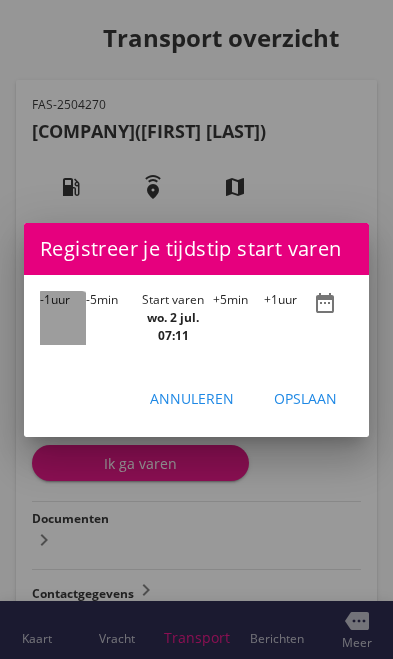 click on "-1  uur" at bounding box center [63, 318] 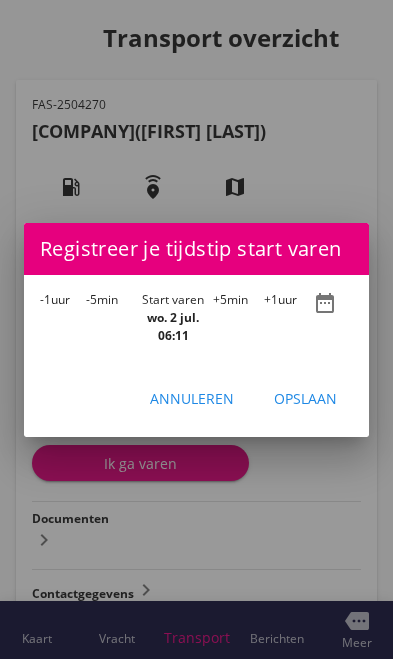 click on "-1" at bounding box center [45, 299] 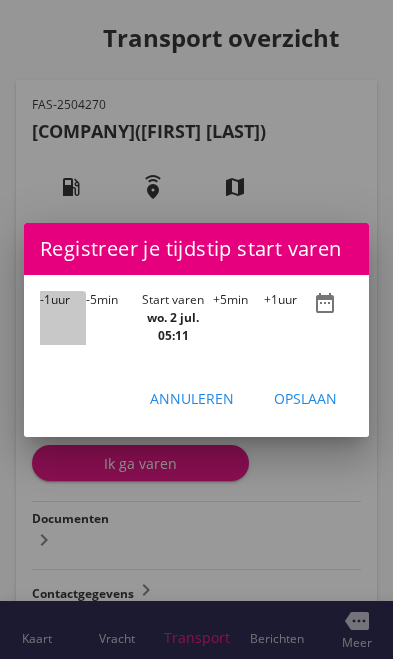 click on "-1" at bounding box center (45, 299) 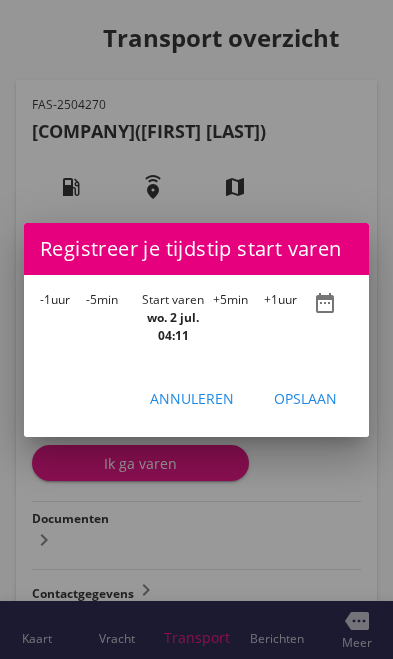 click on "-1" at bounding box center [45, 299] 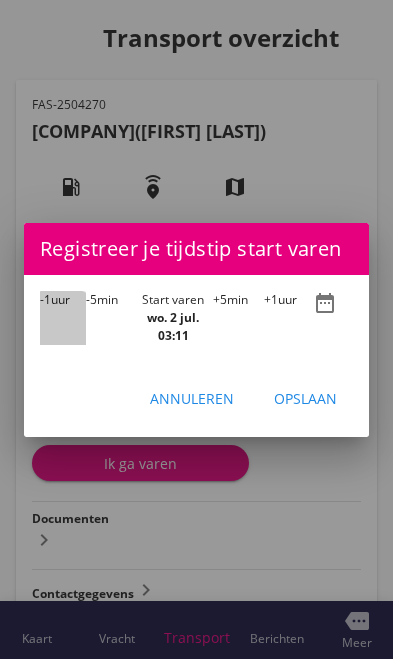 click on "-1" at bounding box center [45, 299] 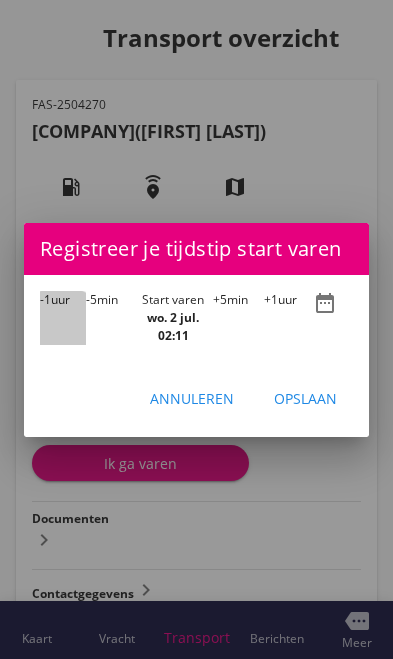 click on "-1" at bounding box center (45, 299) 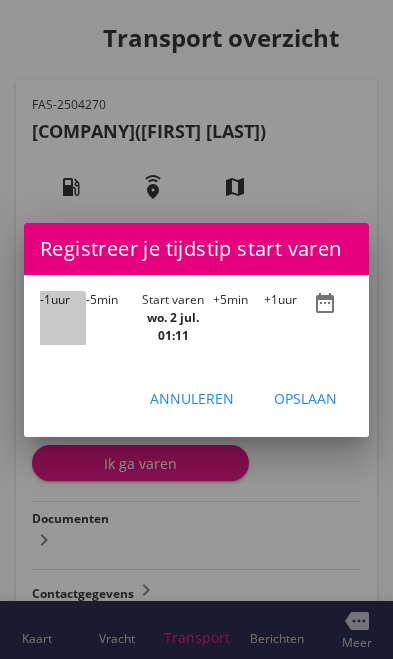 click on "-1  uur" at bounding box center [63, 318] 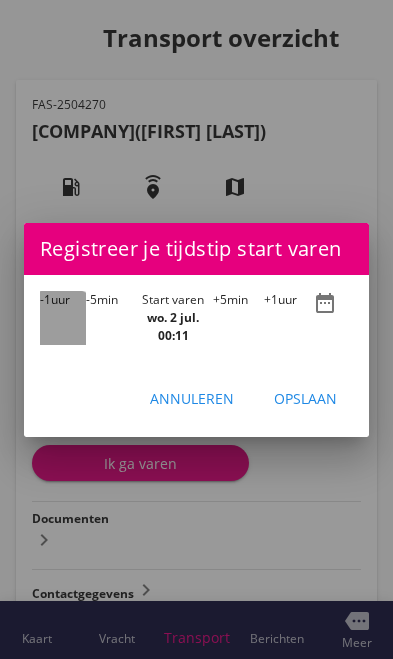 click on "-1  uur" at bounding box center (63, 318) 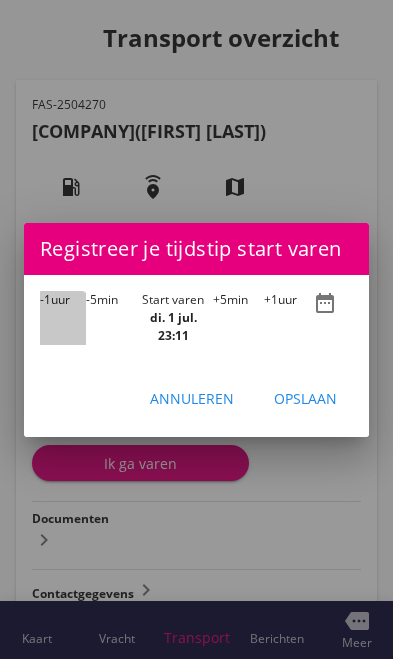 click on "-1" at bounding box center (45, 299) 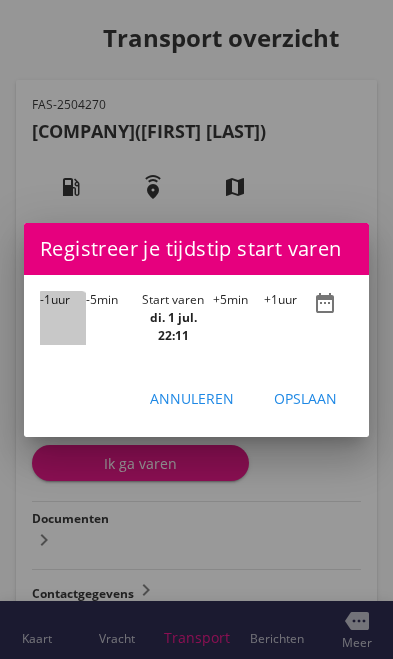 click on "-1" at bounding box center (45, 299) 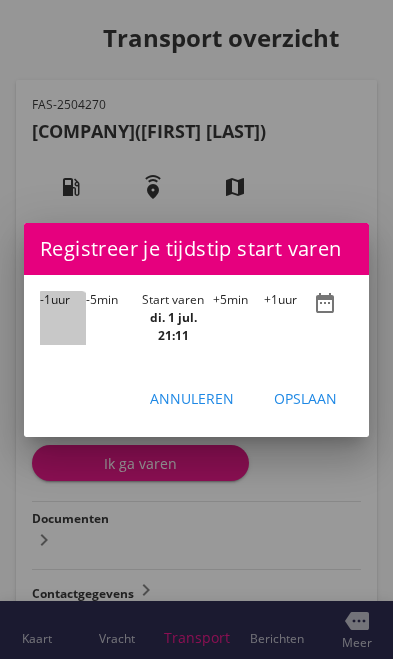 click on "-1" at bounding box center (45, 299) 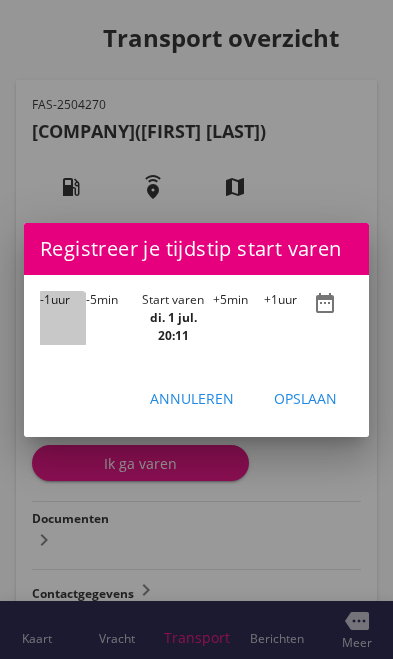 click on "-1  uur" at bounding box center (63, 318) 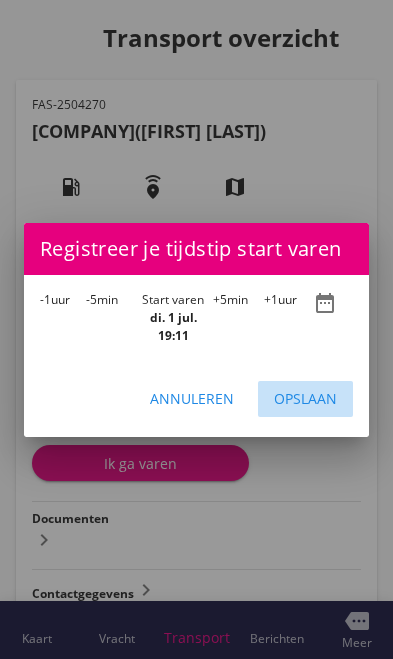 click on "Opslaan" at bounding box center [305, 398] 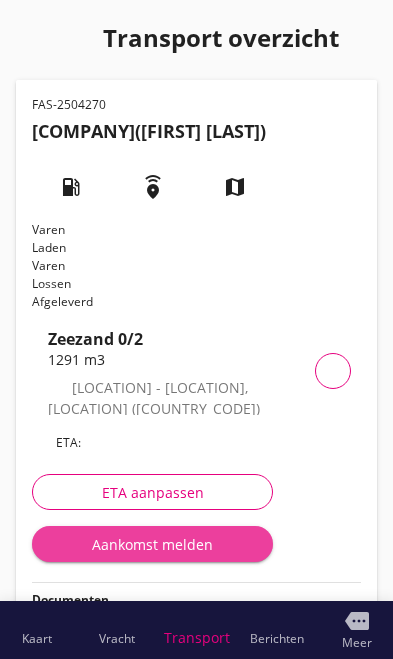 click on "Aankomst melden" at bounding box center [152, 544] 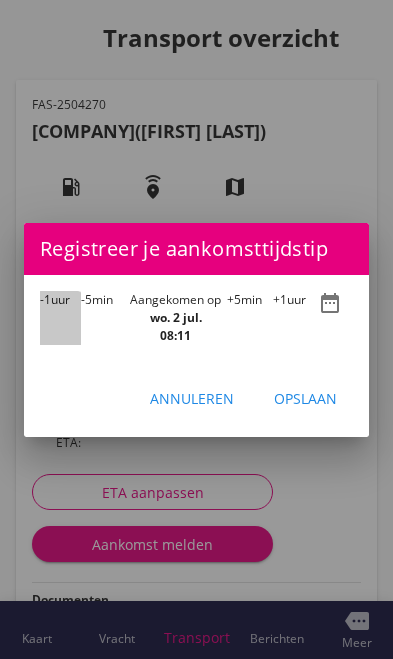 click on "-1  uur" at bounding box center [60, 318] 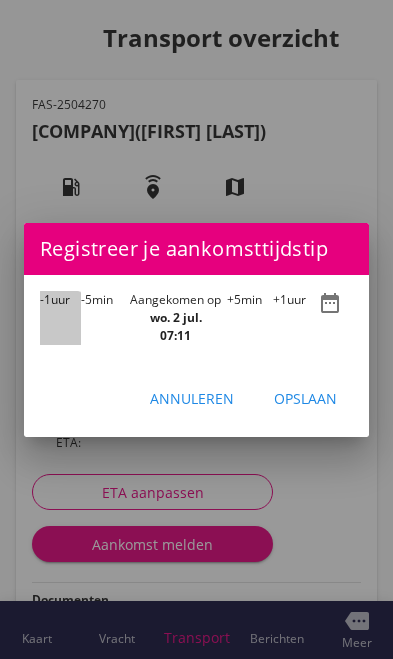 click on "-1  uur" at bounding box center (60, 318) 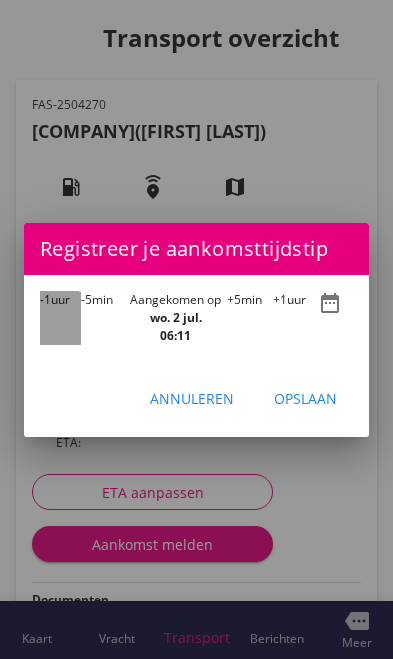 click on "-1  uur" at bounding box center [60, 318] 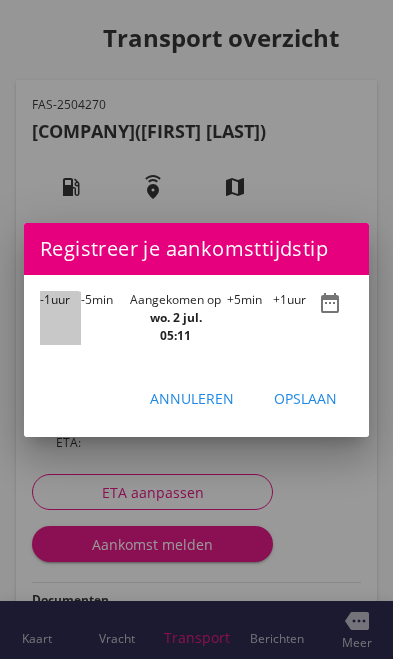 click on "-1  uur" at bounding box center (60, 318) 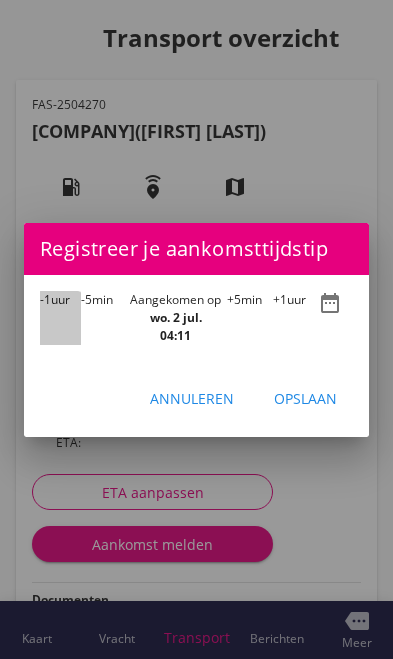click on "-1  uur" at bounding box center [60, 318] 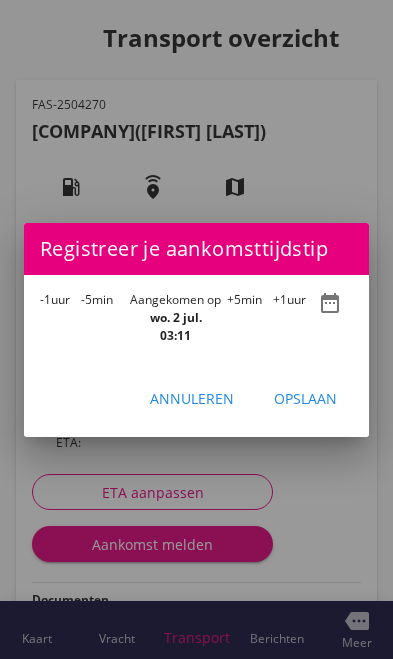 click on "-1  uur" at bounding box center (60, 318) 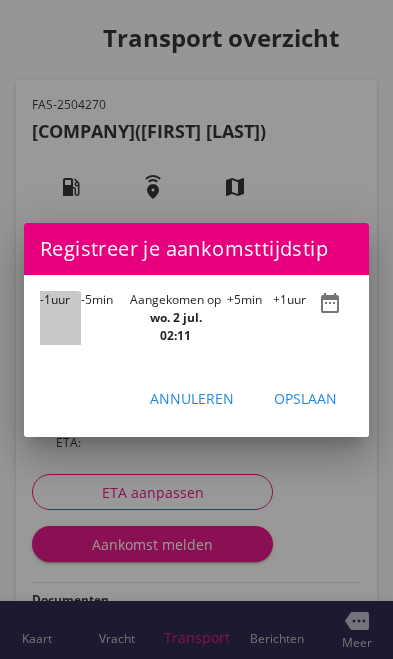 click on "-1  uur" at bounding box center (60, 318) 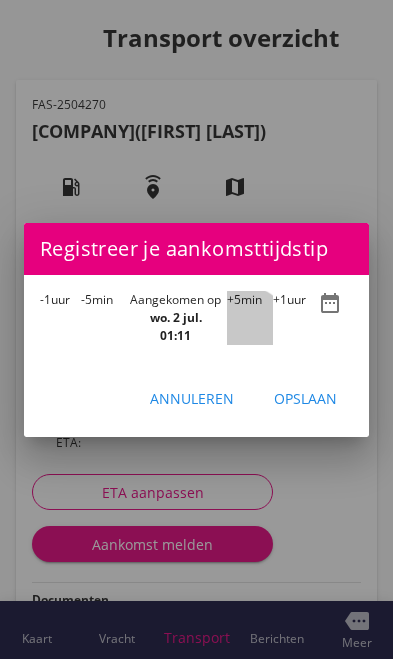 click on "+5  min" at bounding box center [250, 318] 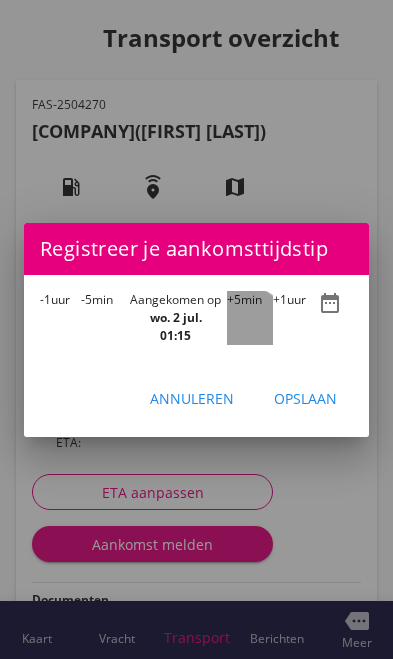 click on "+5" at bounding box center (234, 299) 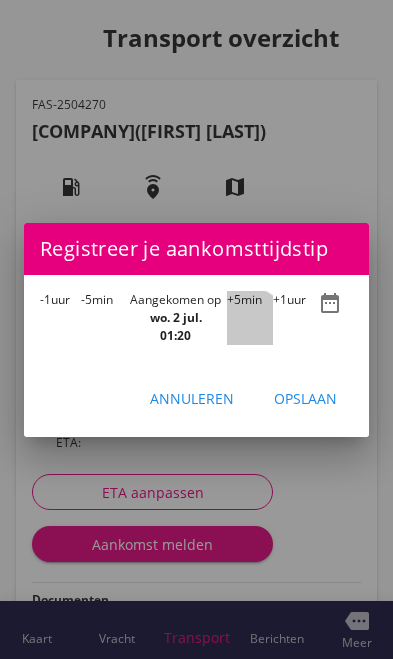 click on "+5  min" at bounding box center (250, 318) 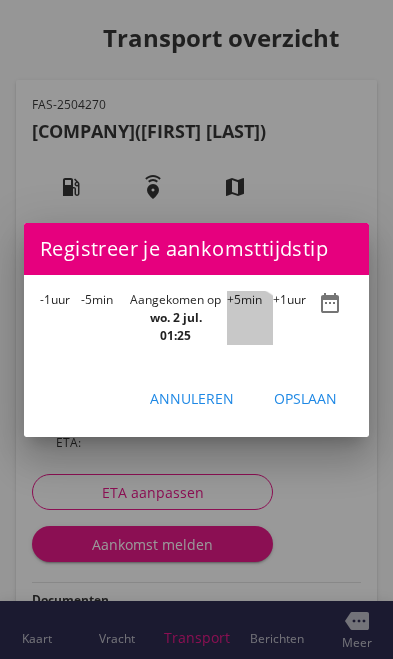 click on "+5" at bounding box center (234, 299) 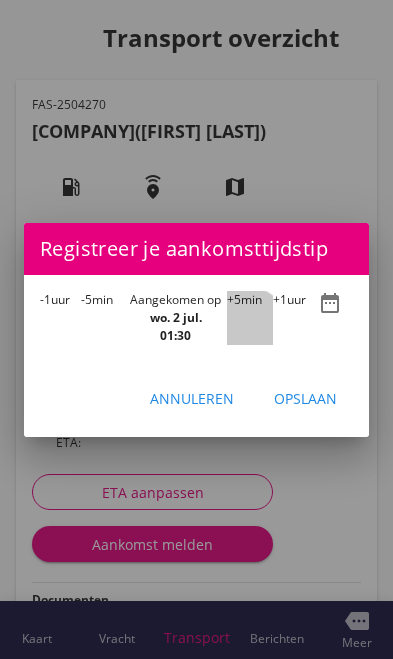 click on "+5  min" at bounding box center (250, 318) 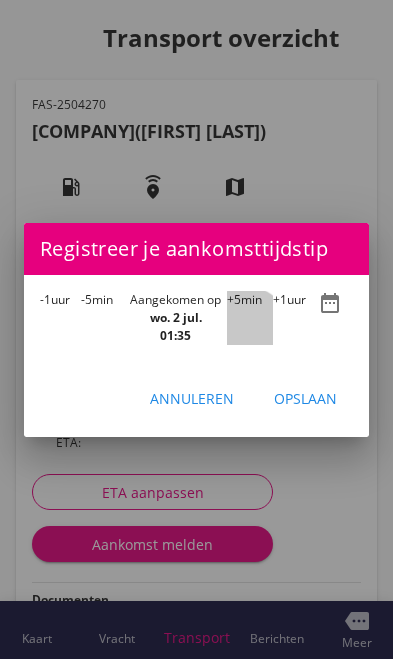 click on "+5" at bounding box center (234, 299) 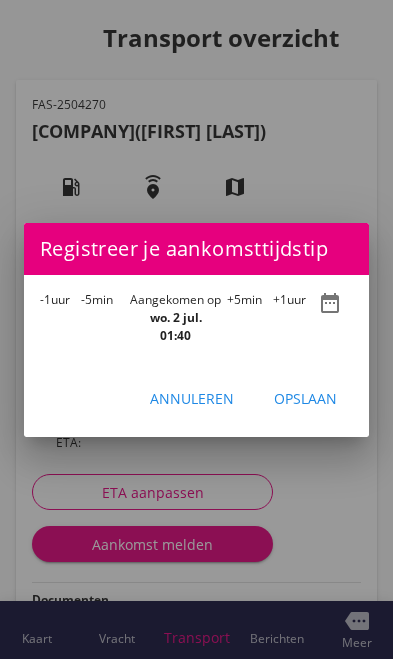 click on "+5" at bounding box center (234, 299) 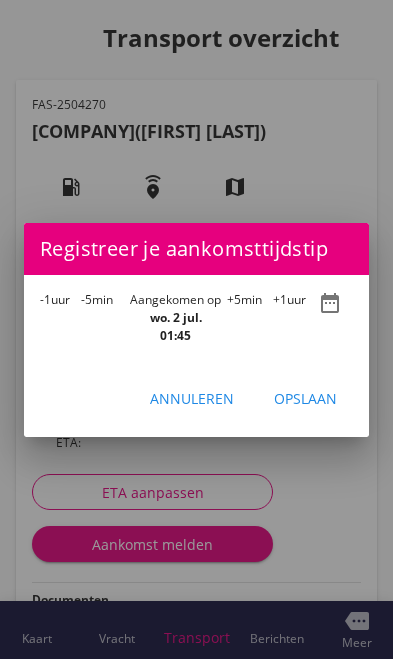 click on "Opslaan" at bounding box center (305, 398) 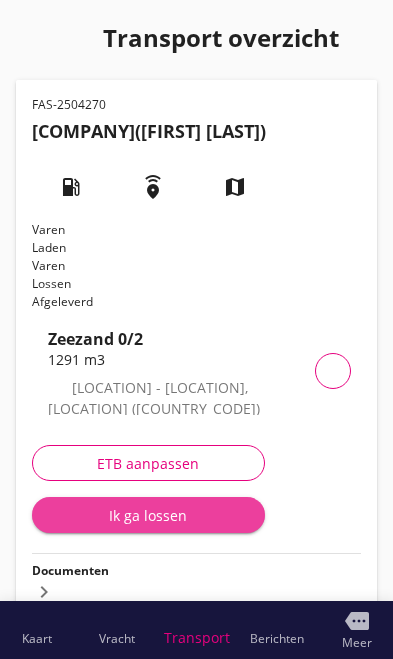 click on "Ik ga lossen" at bounding box center [148, 515] 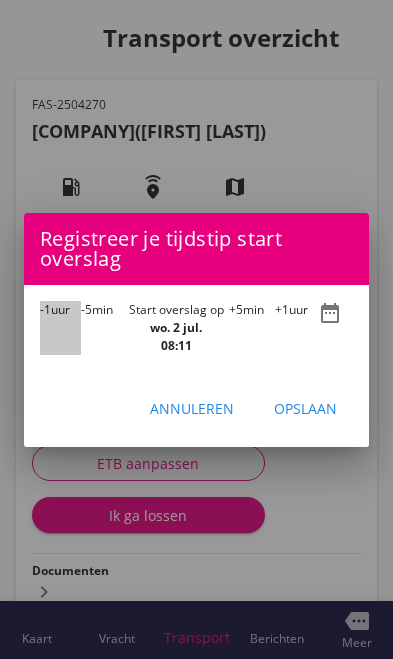 click on "-1  uur" at bounding box center [60, 328] 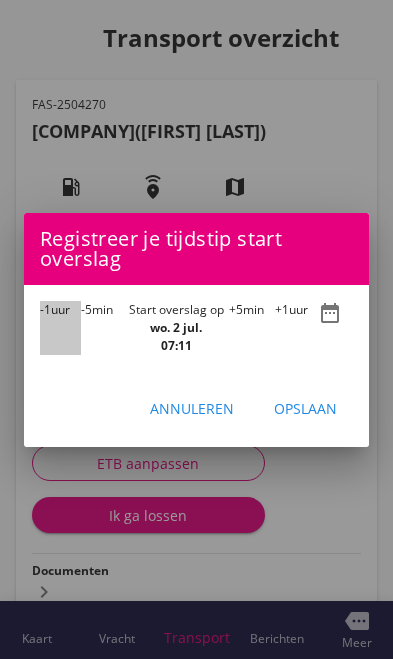click on "-1  uur" at bounding box center [60, 328] 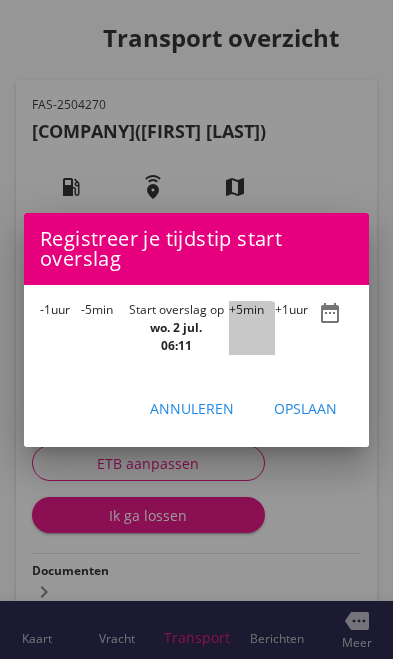 click on "+5  min" at bounding box center (252, 328) 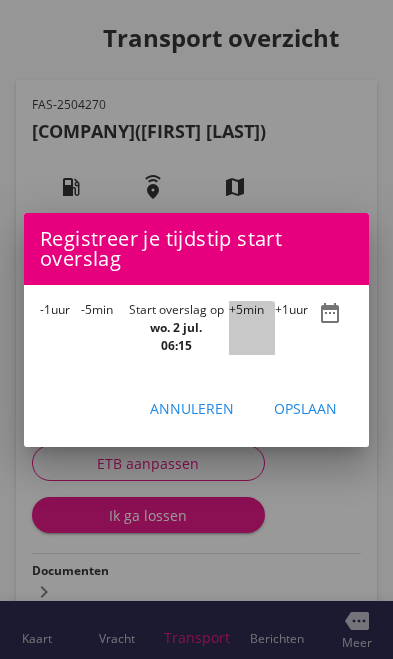 click on "+5  min" at bounding box center (252, 328) 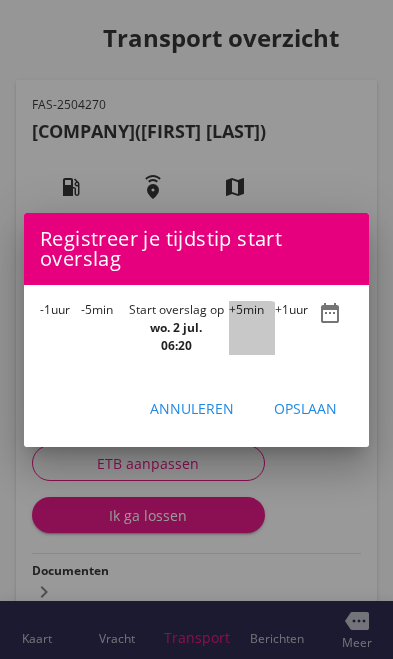 click on "+5  min" at bounding box center (252, 328) 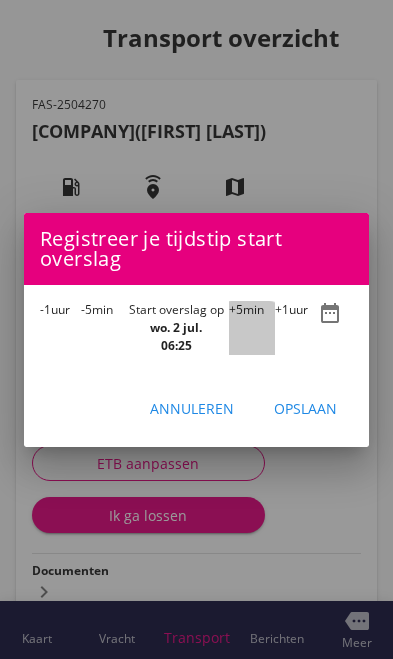 click on "+5  min" at bounding box center [252, 328] 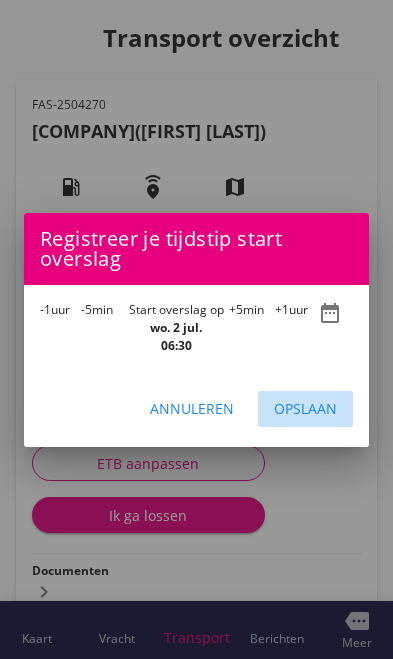 click on "Opslaan" at bounding box center [305, 409] 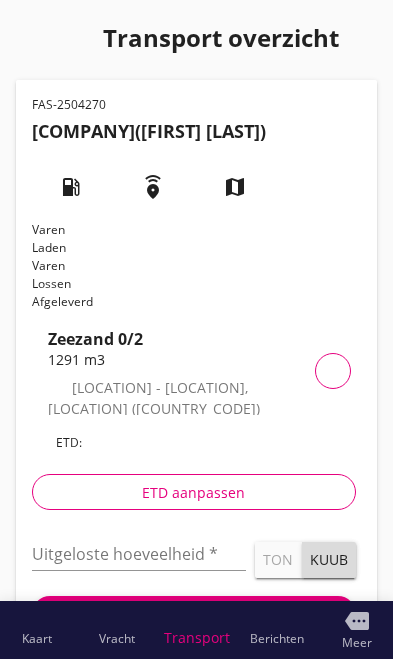 click at bounding box center [139, 554] 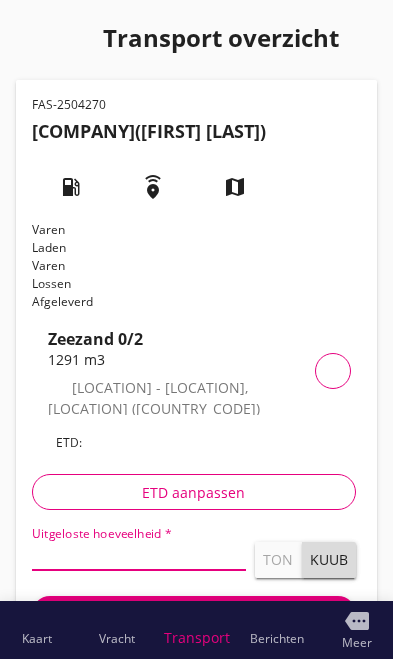 scroll, scrollTop: 48, scrollLeft: 0, axis: vertical 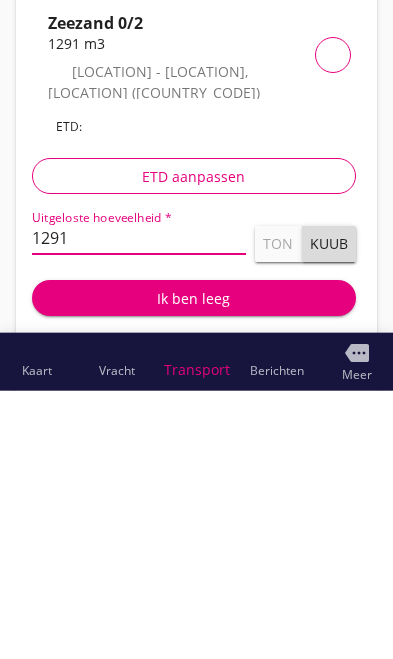 type on "1291" 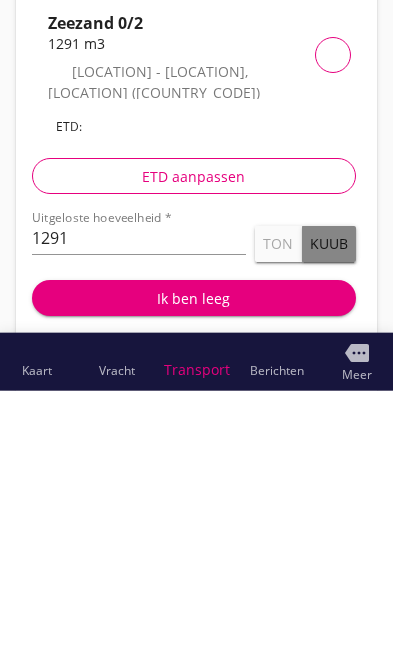 scroll, scrollTop: 233, scrollLeft: 0, axis: vertical 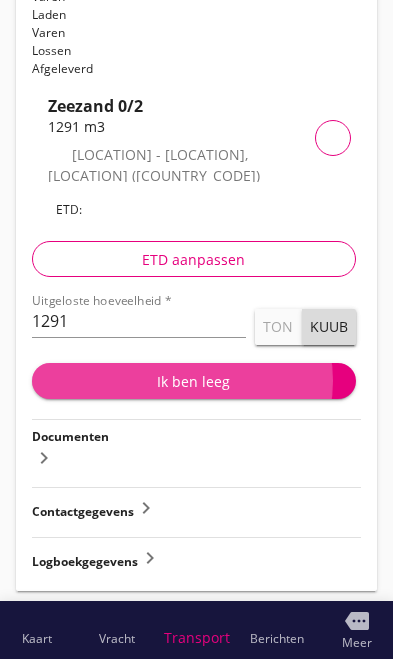 click on "Ik ben leeg" at bounding box center [194, 381] 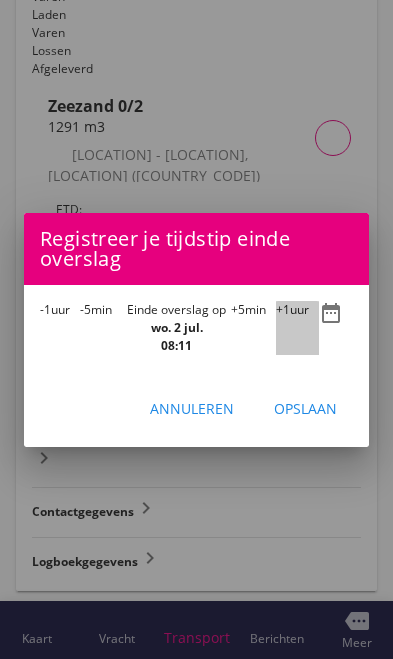 click on "+1  uur" at bounding box center (297, 328) 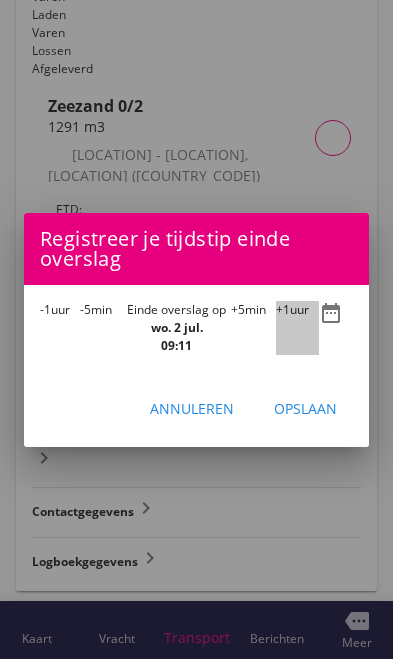 click on "+1  uur" at bounding box center [297, 328] 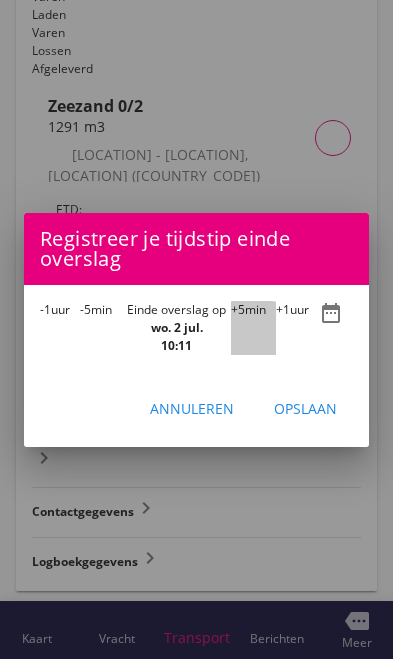 click on "+5  min" at bounding box center (253, 328) 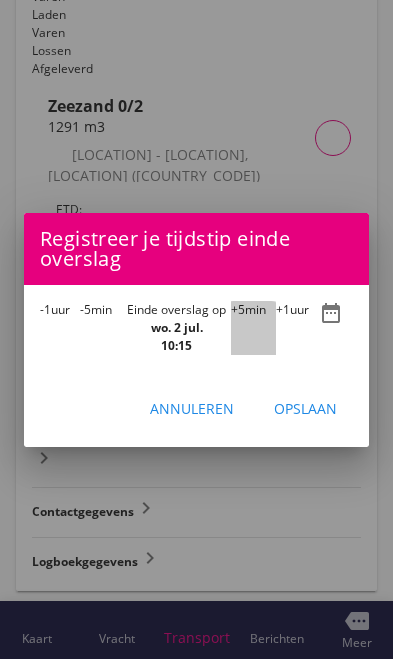 click on "+5  min" at bounding box center (253, 328) 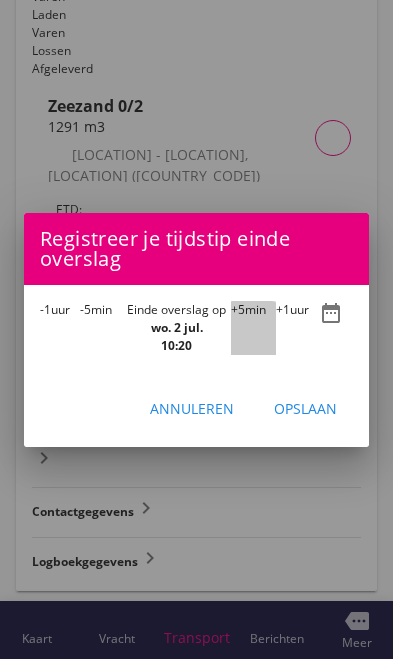 click on "+5  min" at bounding box center (253, 328) 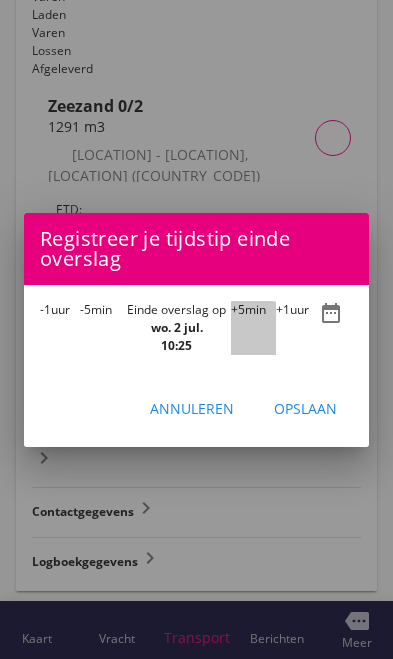 click on "+5  min" at bounding box center (253, 328) 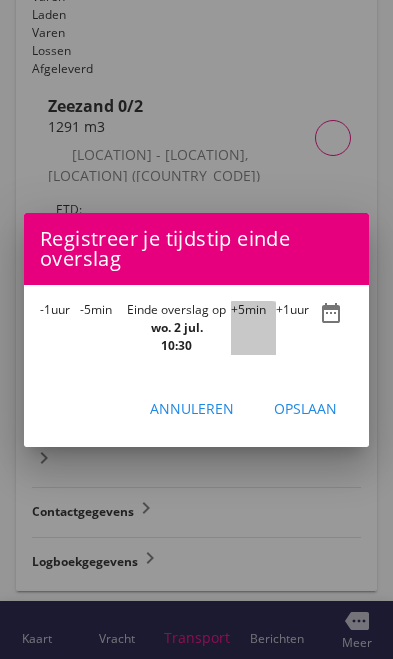 click on "+5  min" at bounding box center (253, 328) 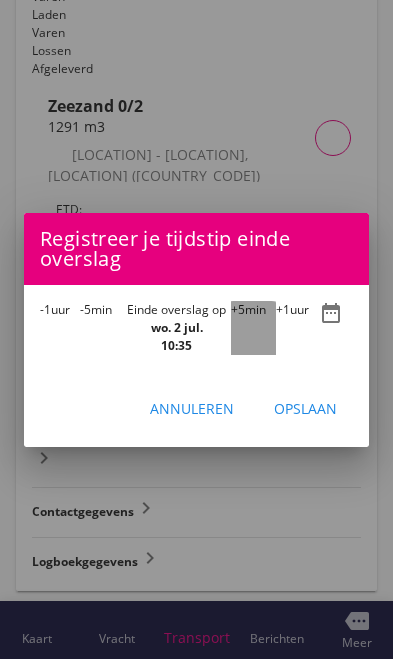click on "+5  min" at bounding box center [253, 328] 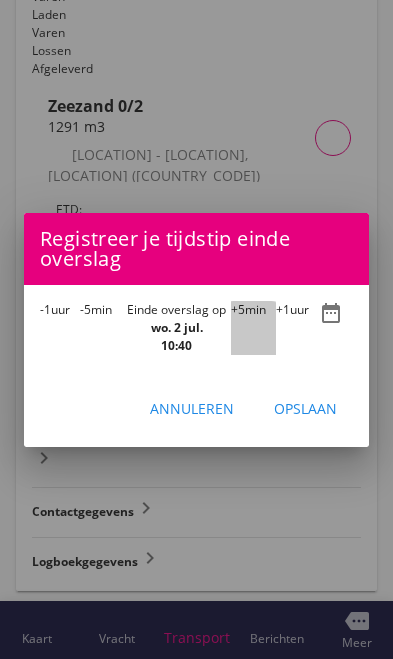 click on "+5  min" at bounding box center [253, 328] 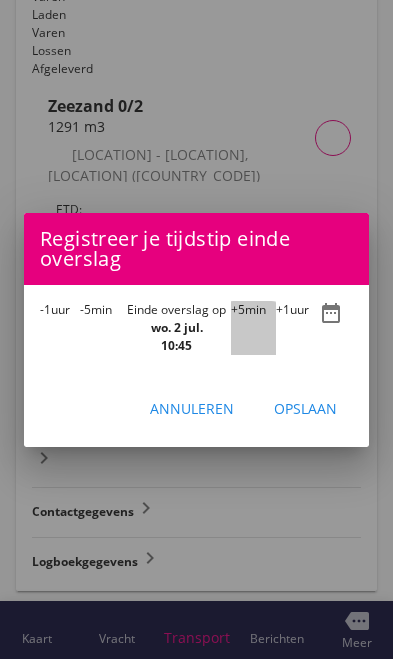click on "+5  min" at bounding box center [253, 328] 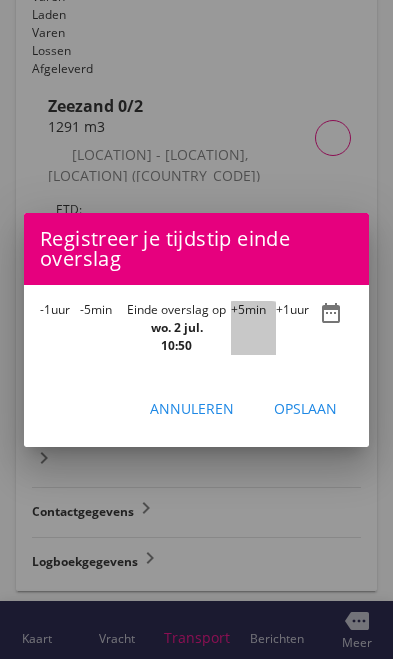 click on "+5" at bounding box center [238, 309] 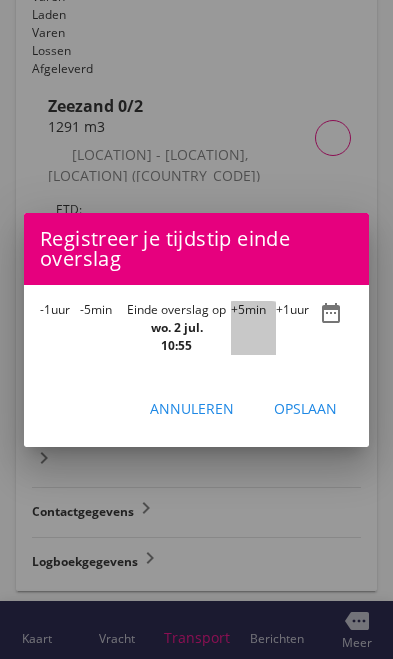 click on "+5  min" at bounding box center [253, 328] 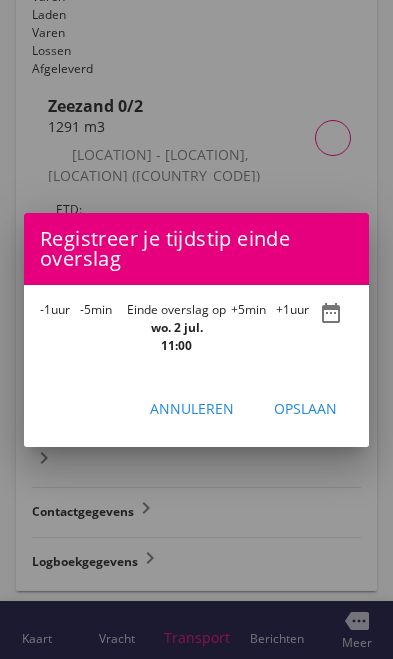 click on "Opslaan" at bounding box center [305, 408] 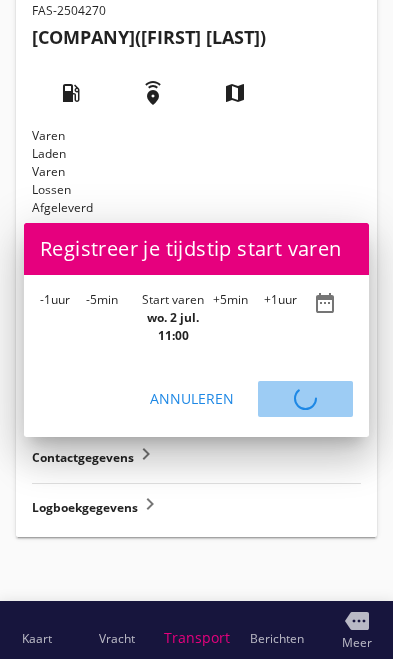 scroll, scrollTop: 47, scrollLeft: 0, axis: vertical 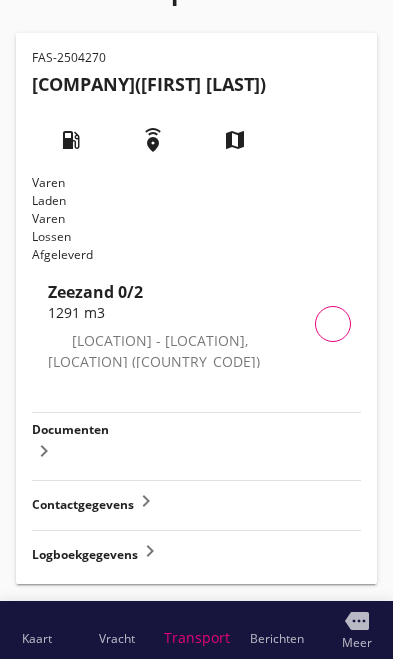 click on "keyboard_arrow_right" at bounding box center [44, 451] 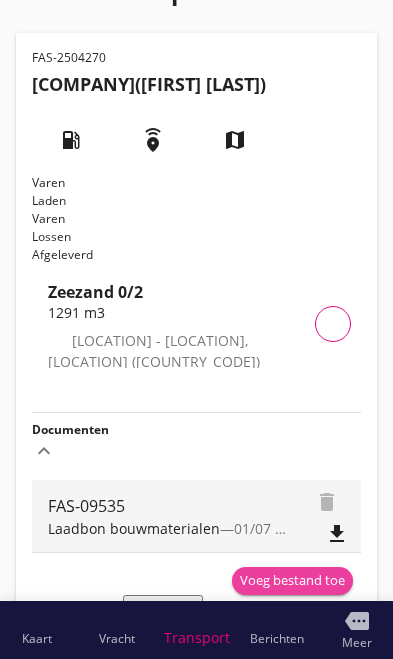 click on "Voeg bestand toe" at bounding box center [292, 581] 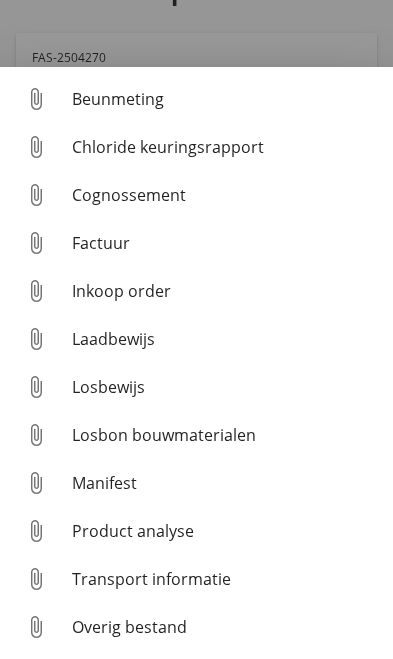 click on "Losbon bouwmaterialen" at bounding box center [224, 99] 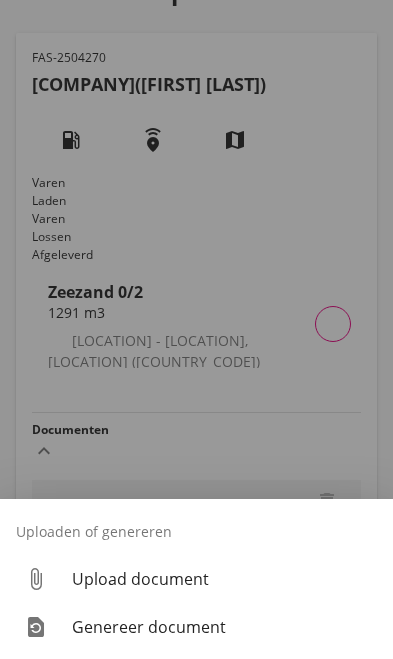 click on "Genereer document" at bounding box center [224, 627] 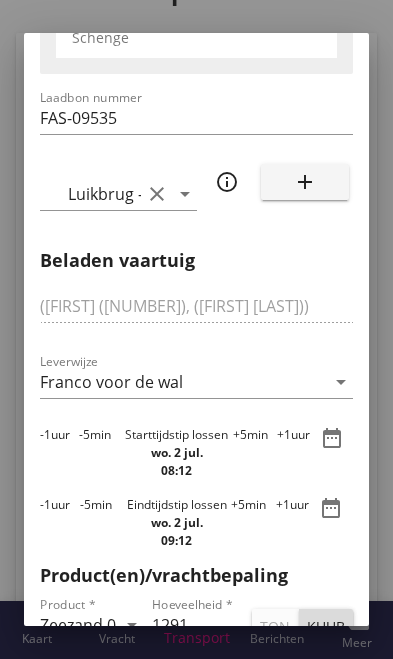 scroll, scrollTop: 432, scrollLeft: 0, axis: vertical 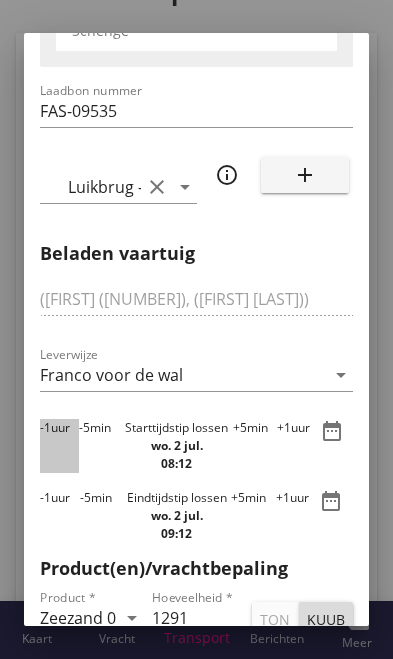 click on "-1  uur" at bounding box center (59, 446) 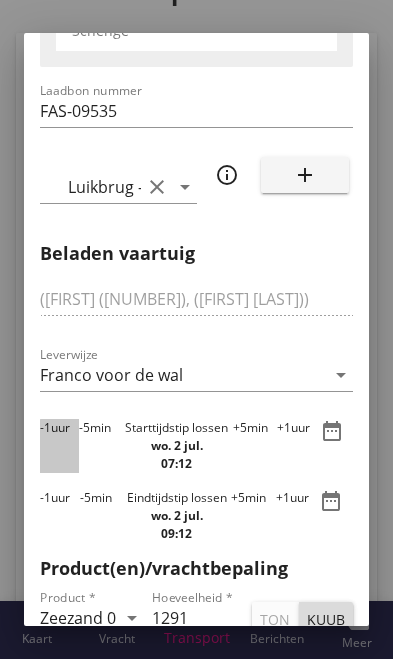 click on "-1  uur" at bounding box center (59, 446) 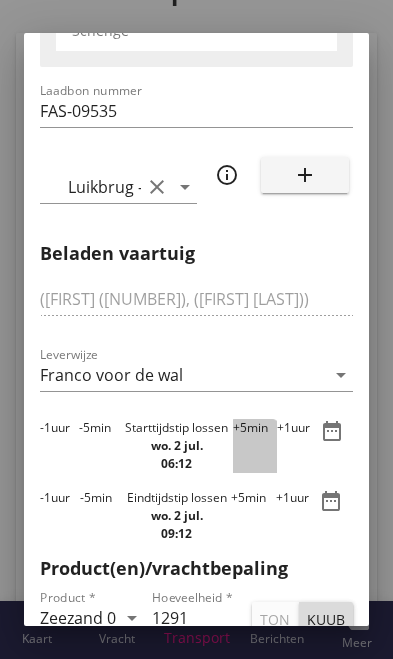 click on "+5  min" at bounding box center [255, 446] 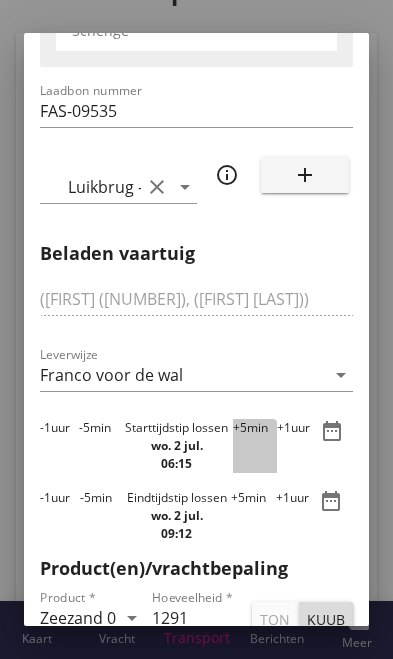 click on "+5  min" at bounding box center (255, 446) 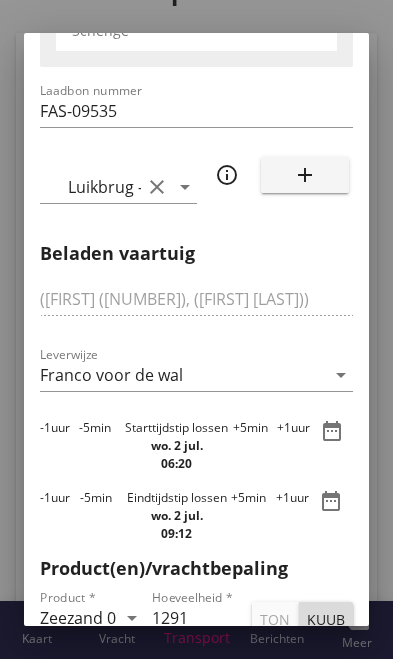click on "+5  min" at bounding box center [255, 446] 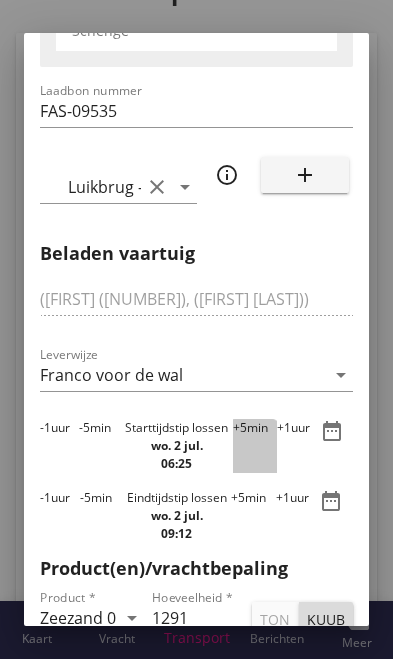 click on "+5  min" at bounding box center [255, 446] 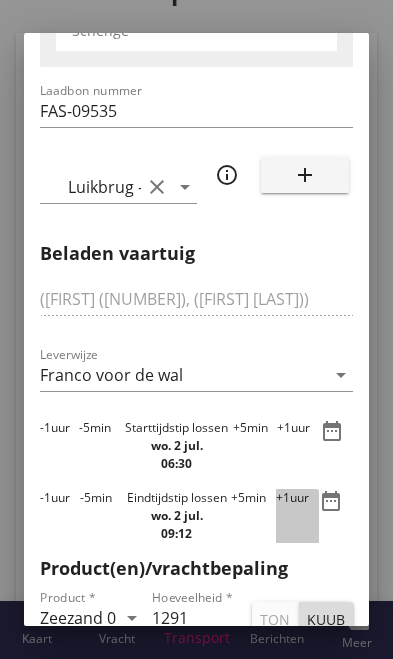 click on "+1  uur" at bounding box center (297, 516) 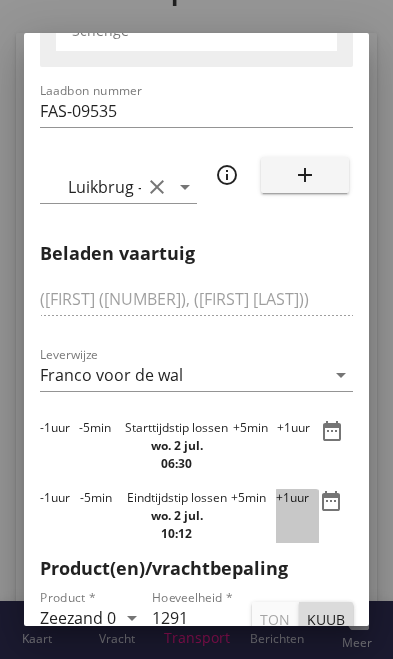 click on "+1  uur" at bounding box center (297, 516) 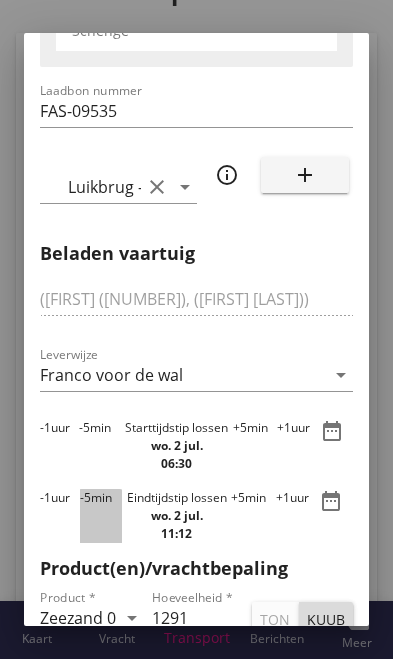 click on "-5  min" at bounding box center [101, 516] 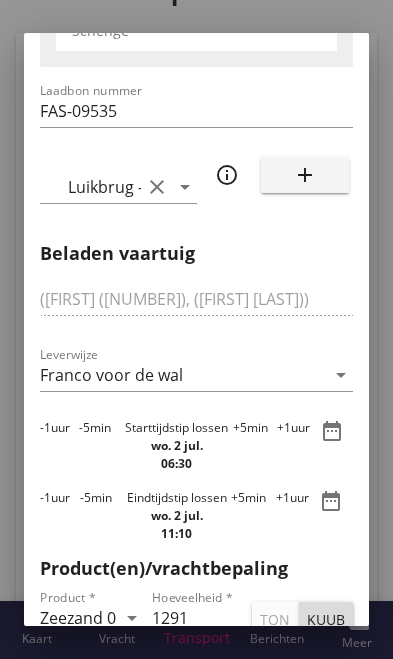 click on "-1  uur" at bounding box center (60, 516) 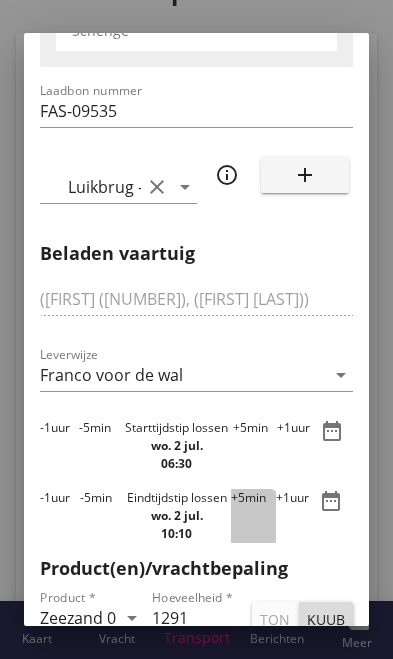 click on "+5  min" at bounding box center (253, 516) 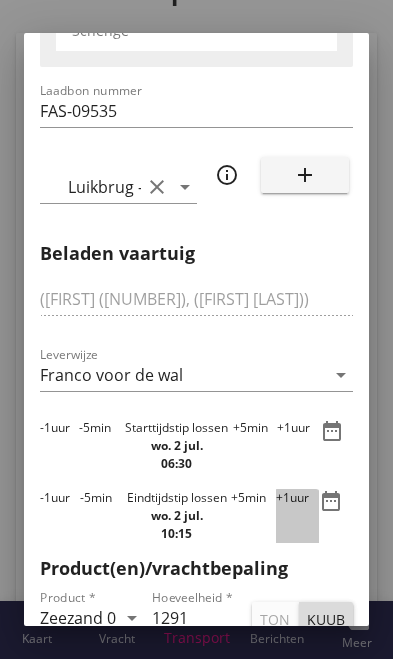 click on "+1  uur" at bounding box center (297, 516) 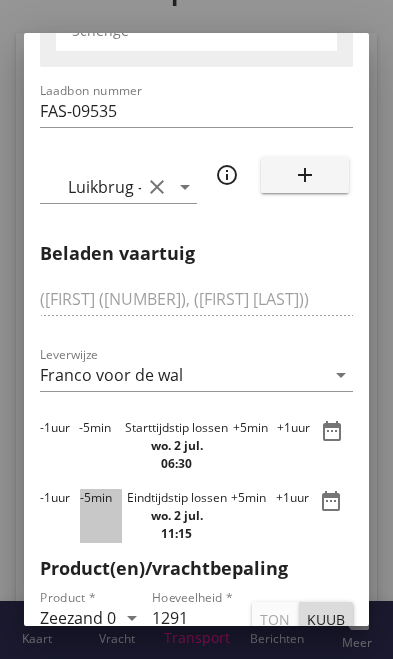 click on "-5  min" at bounding box center (101, 516) 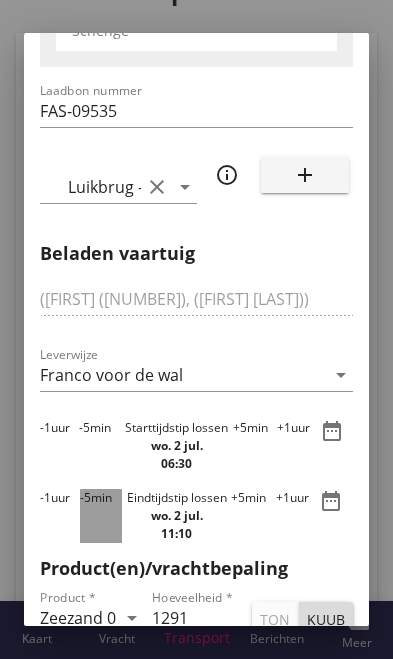 click on "-5  min" at bounding box center (101, 516) 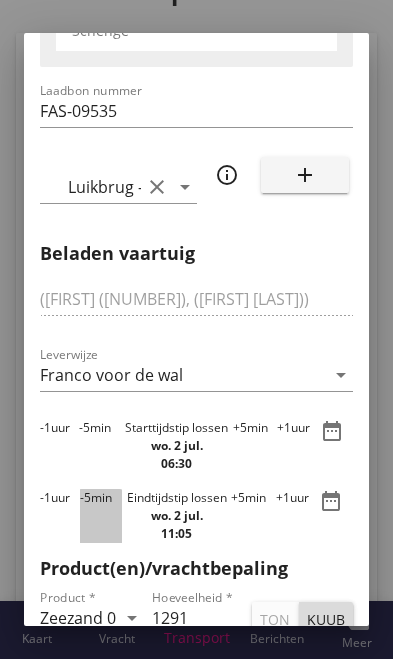 click on "-5  min" at bounding box center (101, 516) 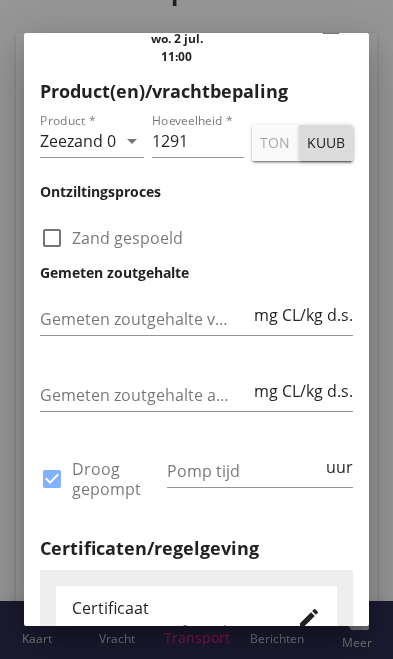scroll, scrollTop: 925, scrollLeft: 0, axis: vertical 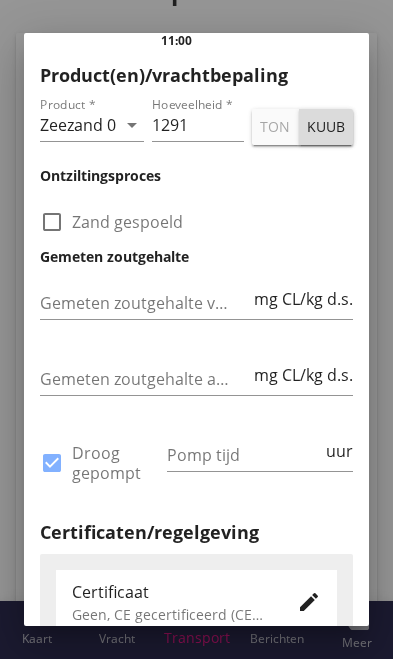 click at bounding box center (244, 455) 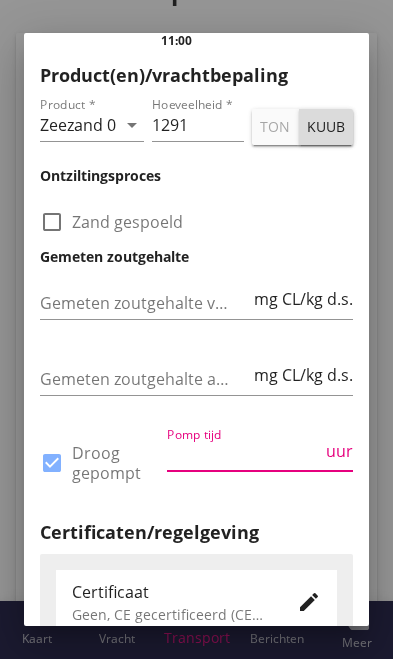 scroll, scrollTop: 63, scrollLeft: 0, axis: vertical 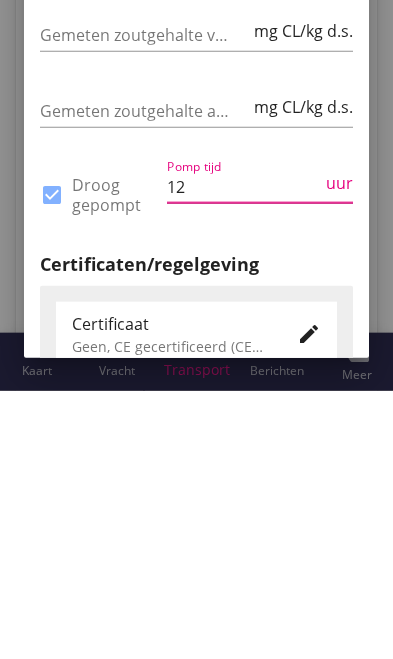 type on "12" 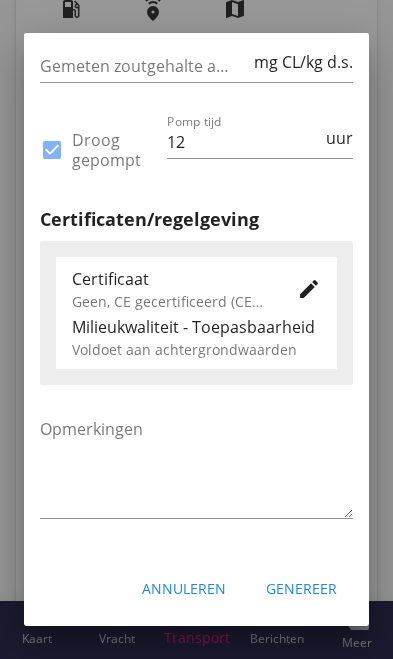 scroll, scrollTop: 1264, scrollLeft: 0, axis: vertical 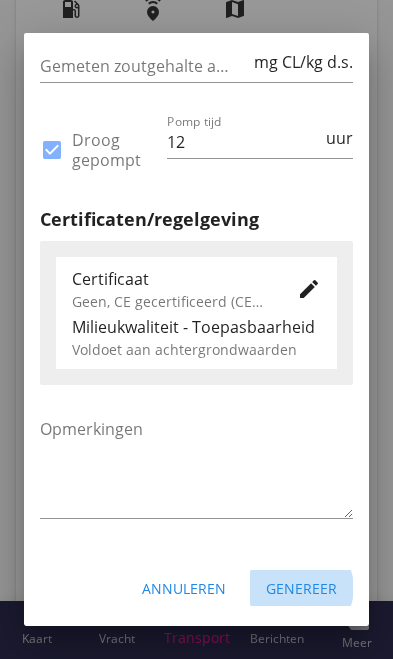 click on "Genereer" at bounding box center [301, 588] 